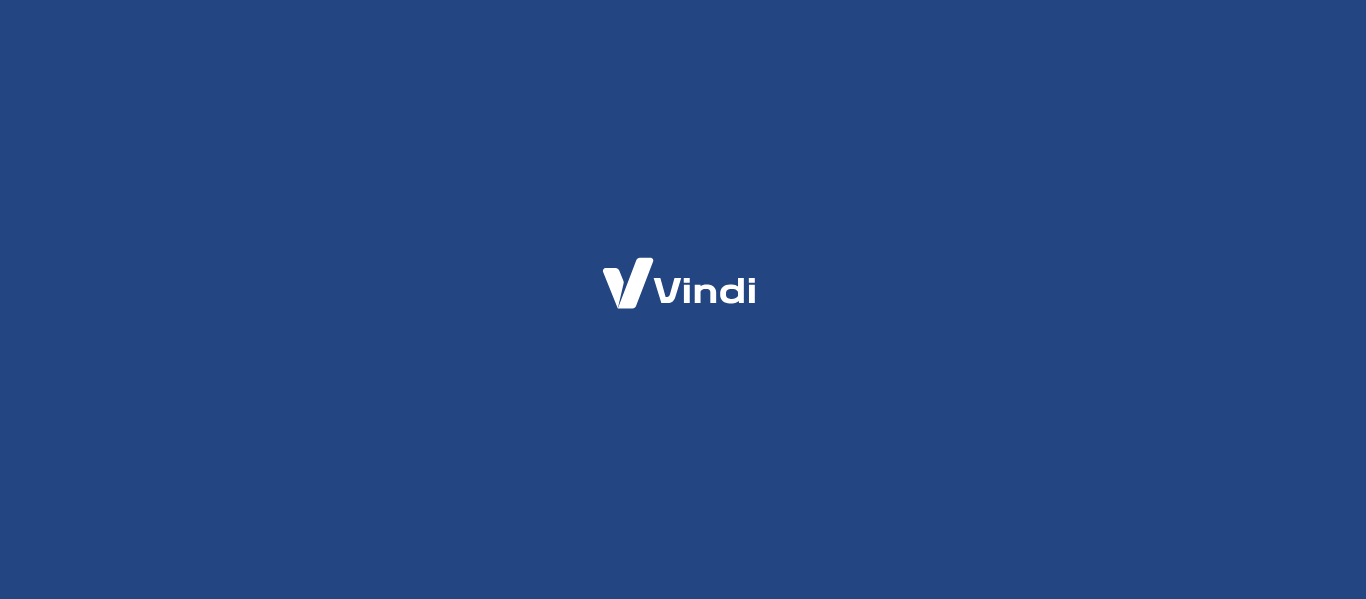 scroll, scrollTop: 0, scrollLeft: 0, axis: both 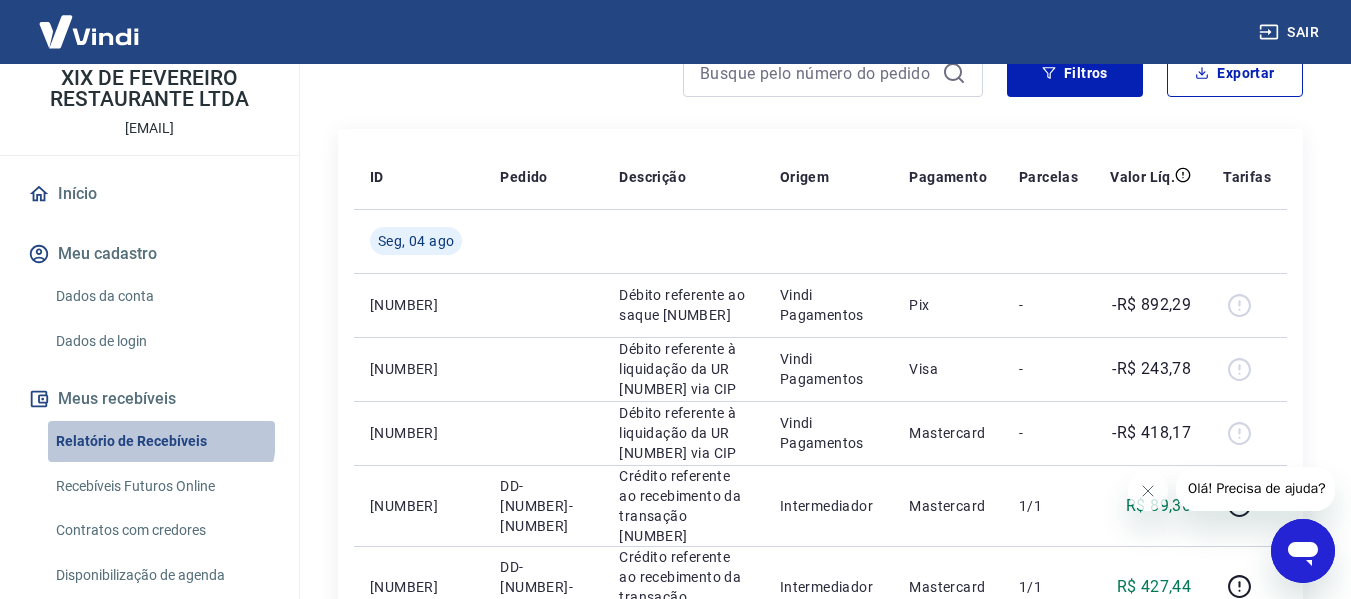 click on "Relatório de Recebíveis" at bounding box center (161, 441) 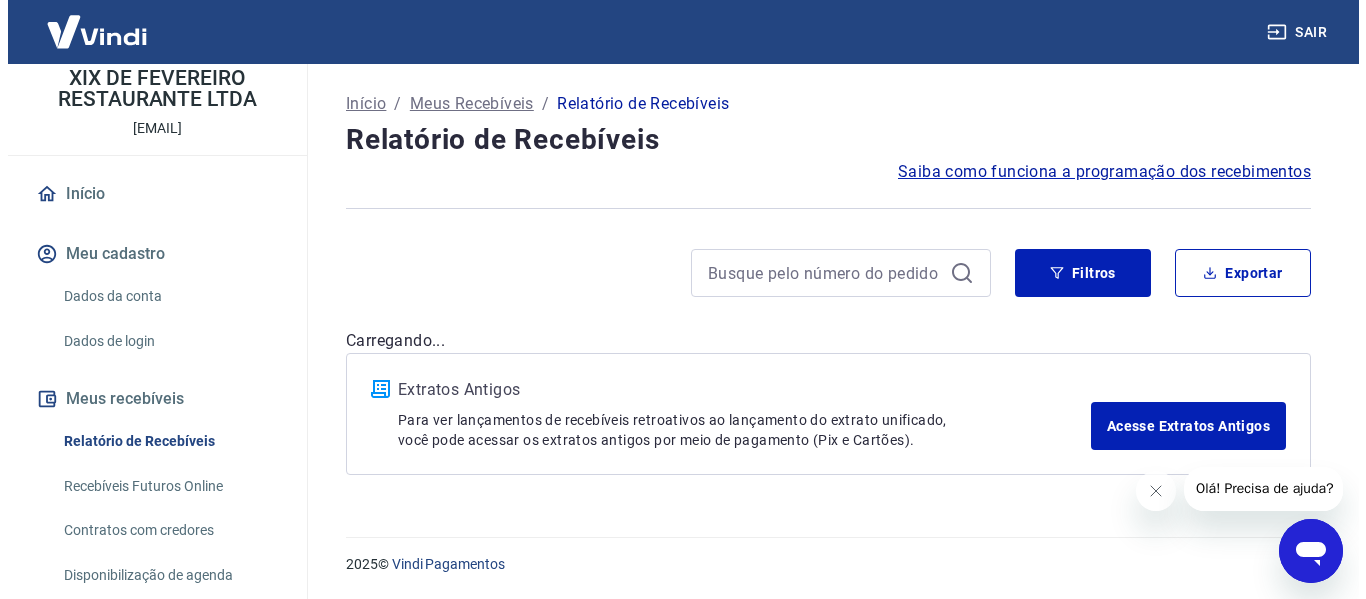 scroll, scrollTop: 0, scrollLeft: 0, axis: both 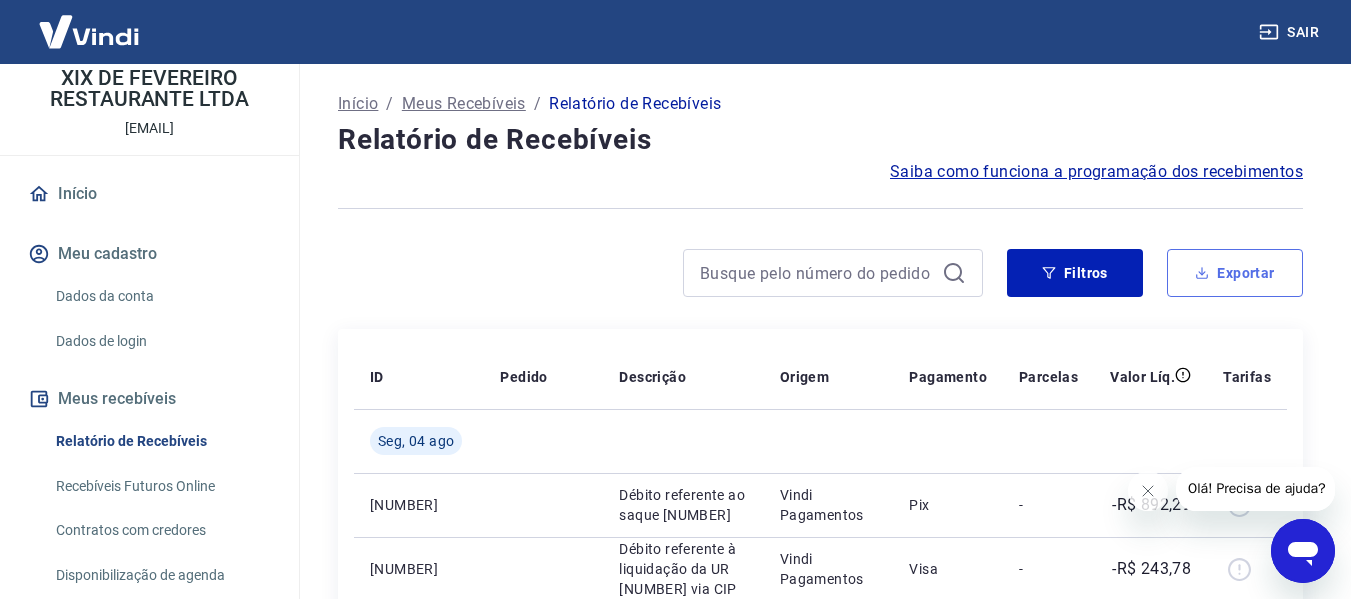 click on "Exportar" at bounding box center (1235, 273) 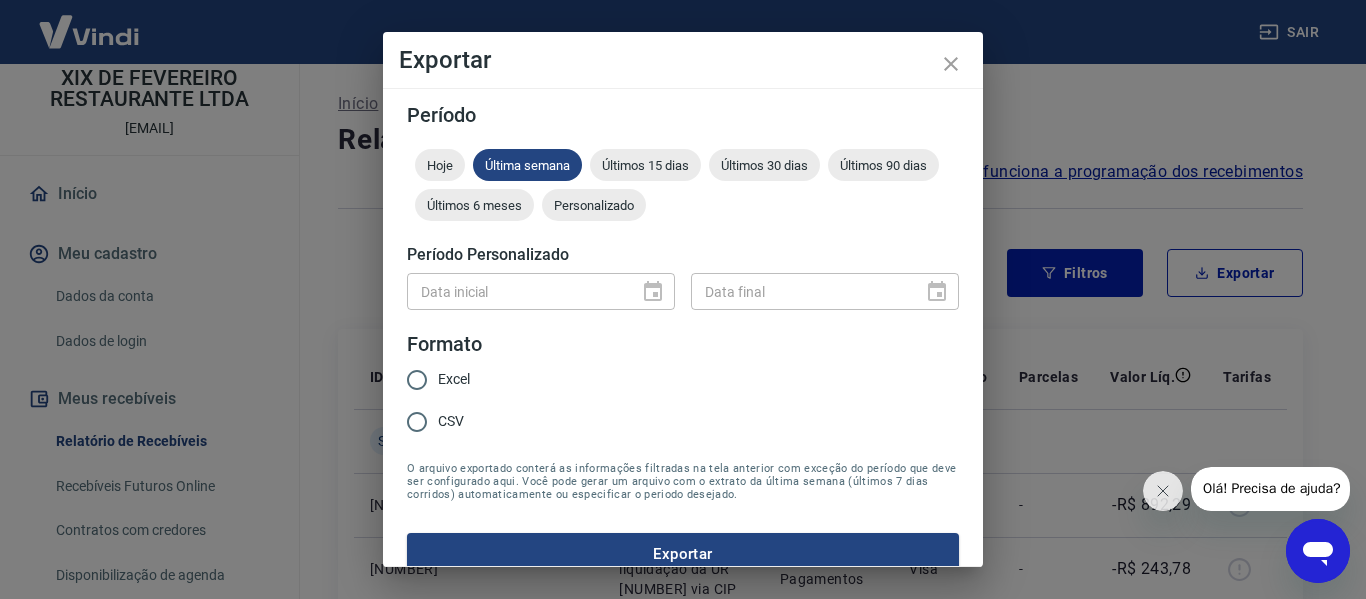 click on "Data inicial" at bounding box center [541, 291] 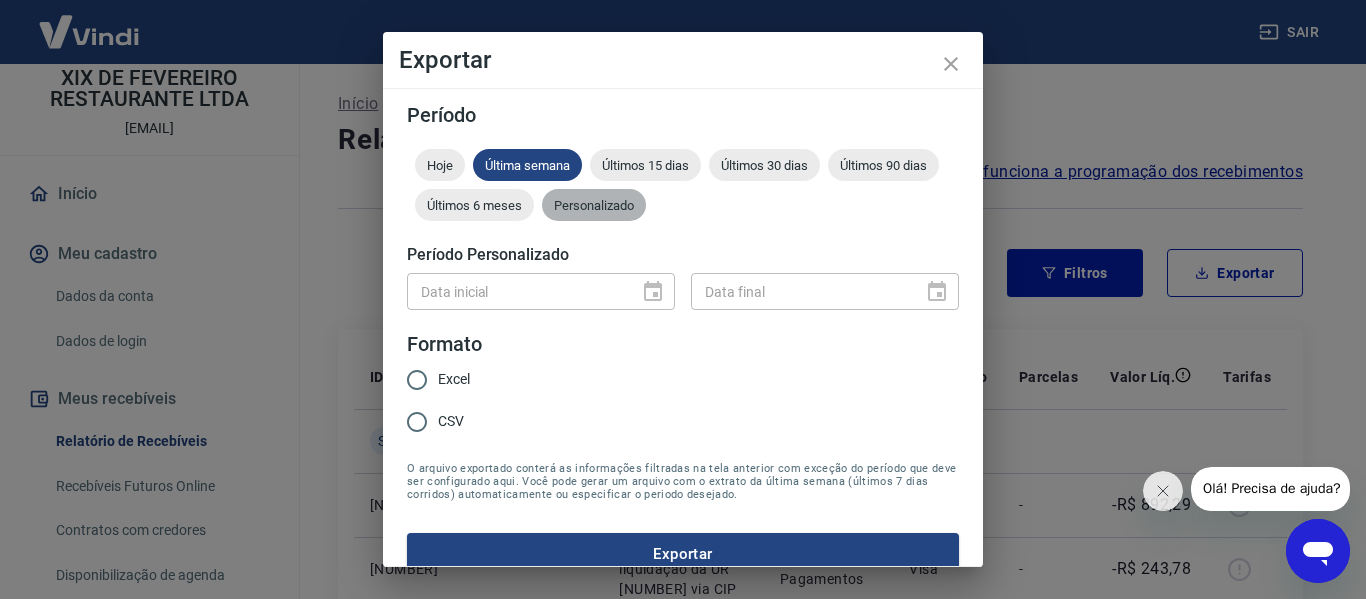 drag, startPoint x: 701, startPoint y: 207, endPoint x: 688, endPoint y: 231, distance: 27.294687 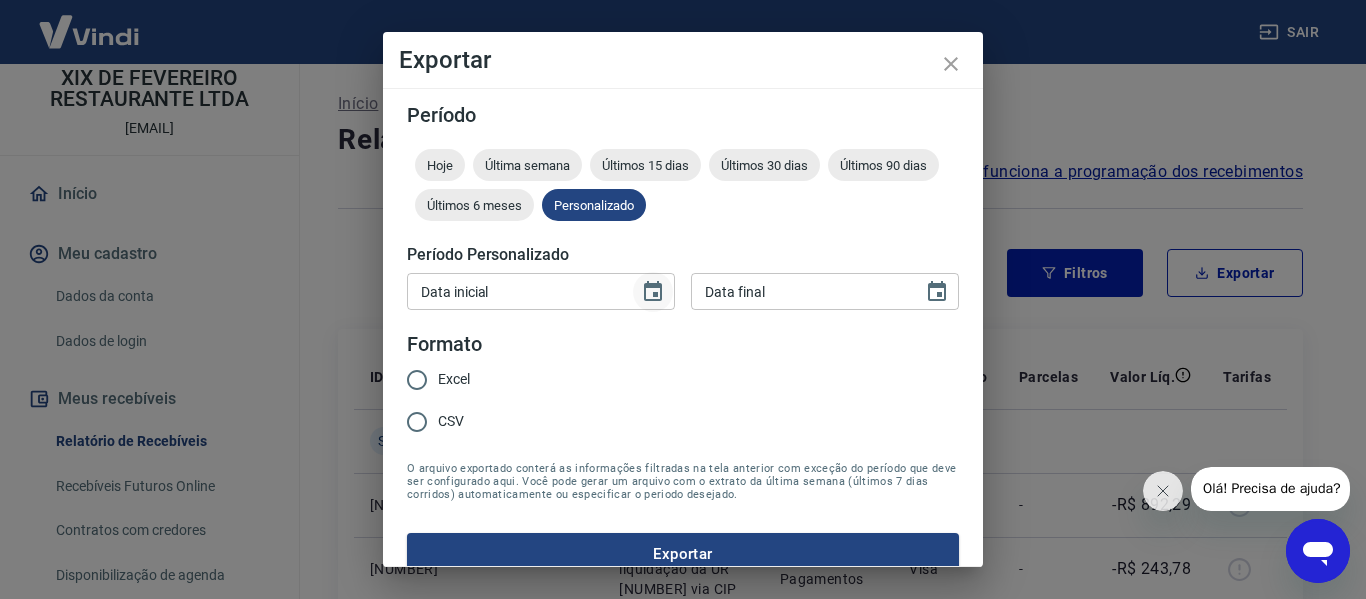 click at bounding box center [653, 292] 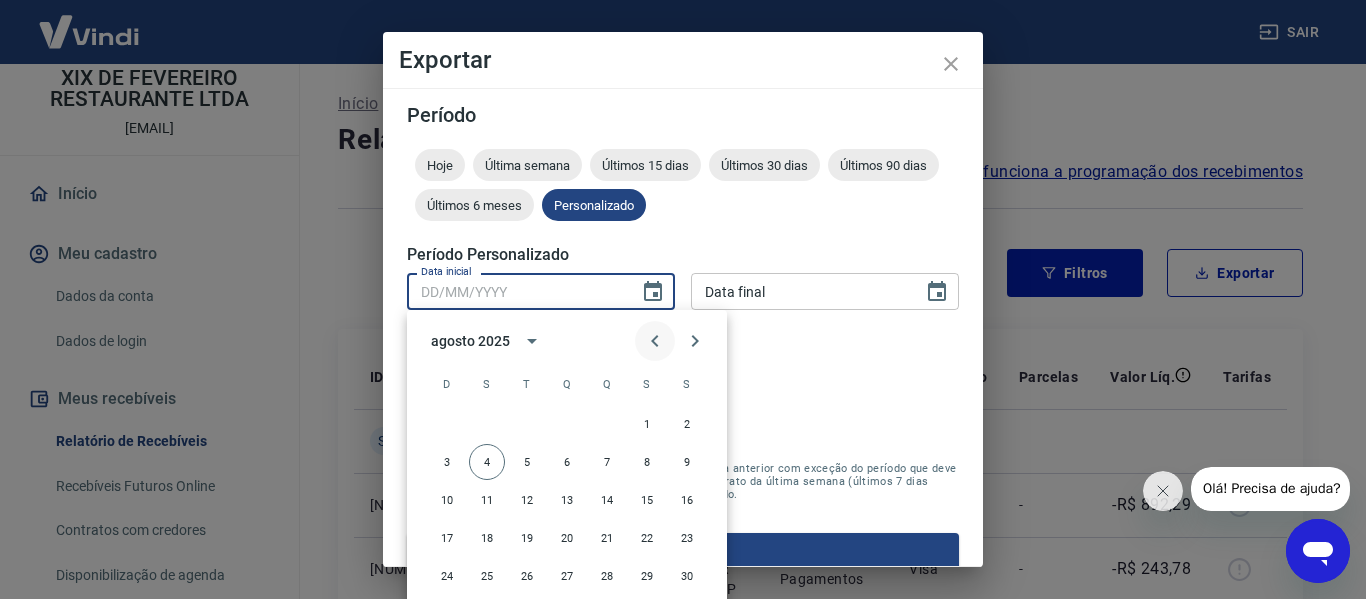 click at bounding box center [655, 341] 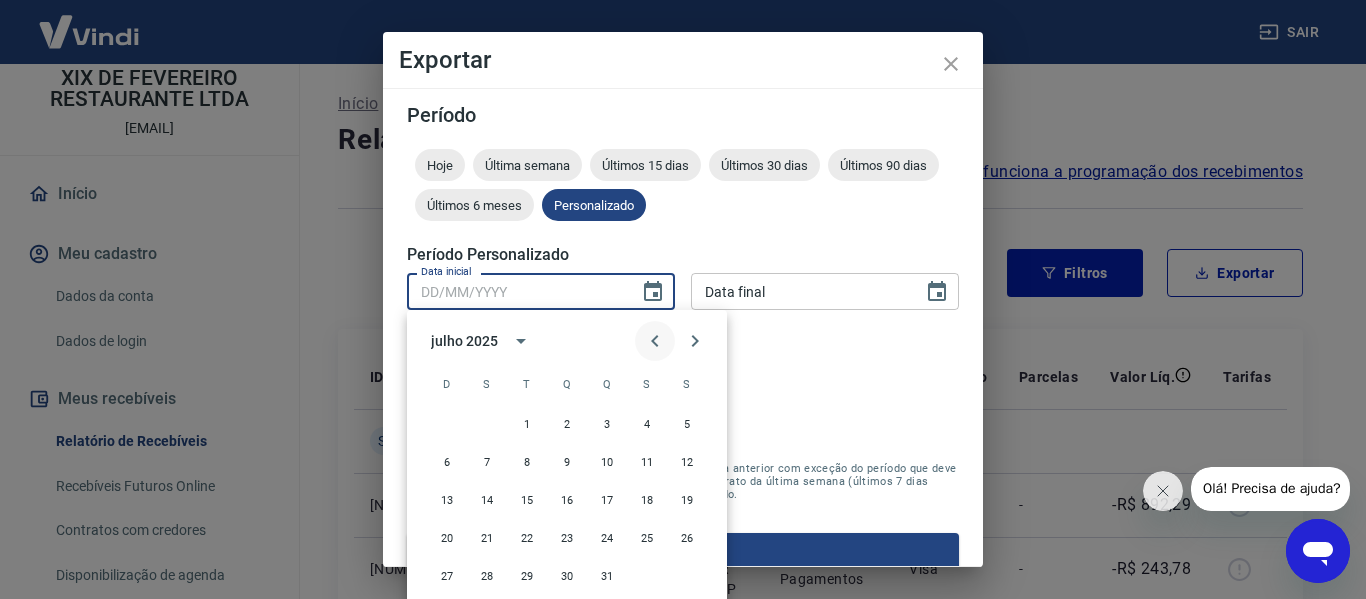 click 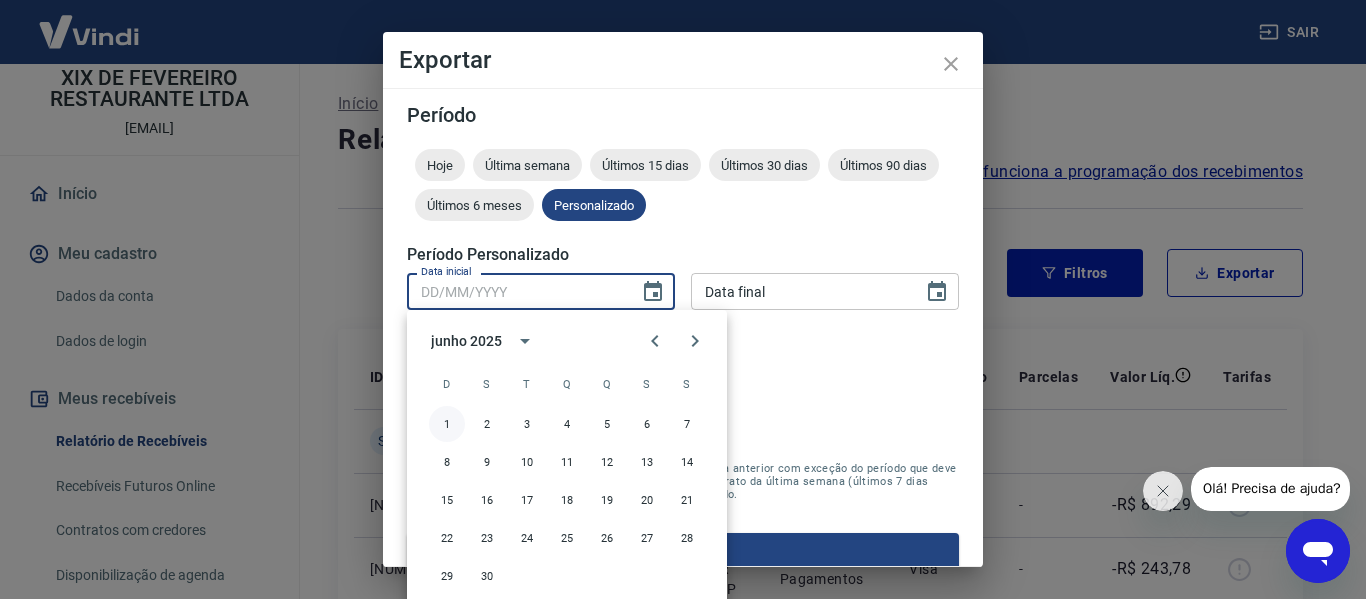 click on "1" at bounding box center [447, 424] 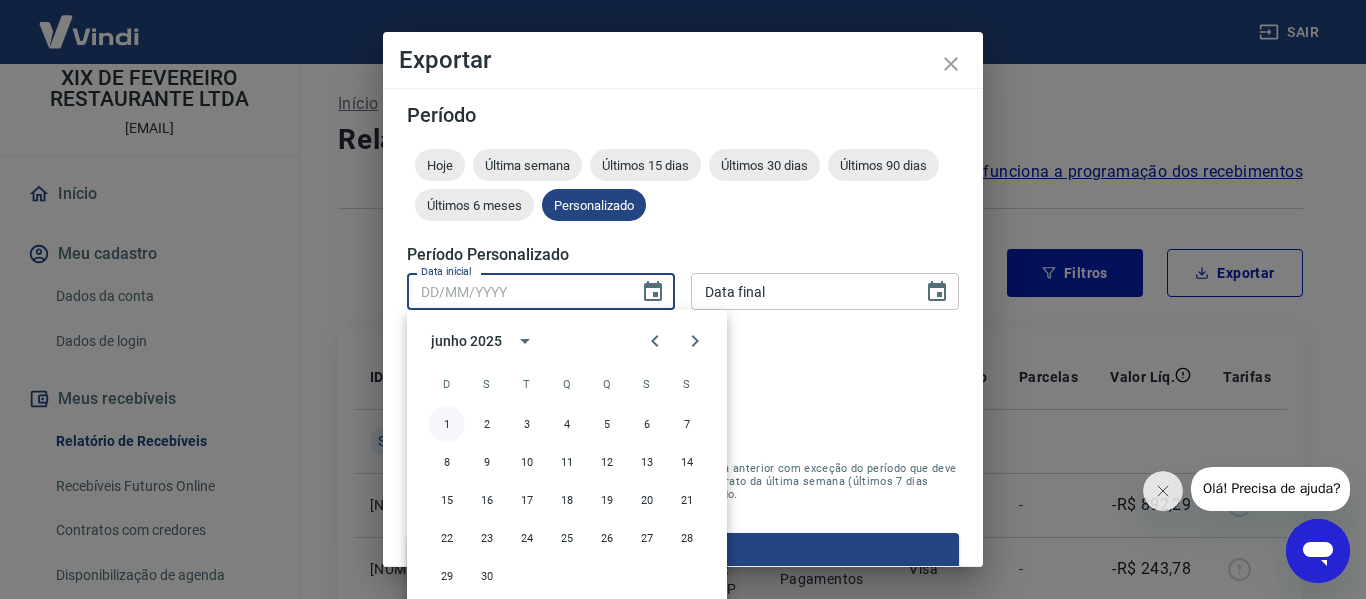 type on "01/06/2025" 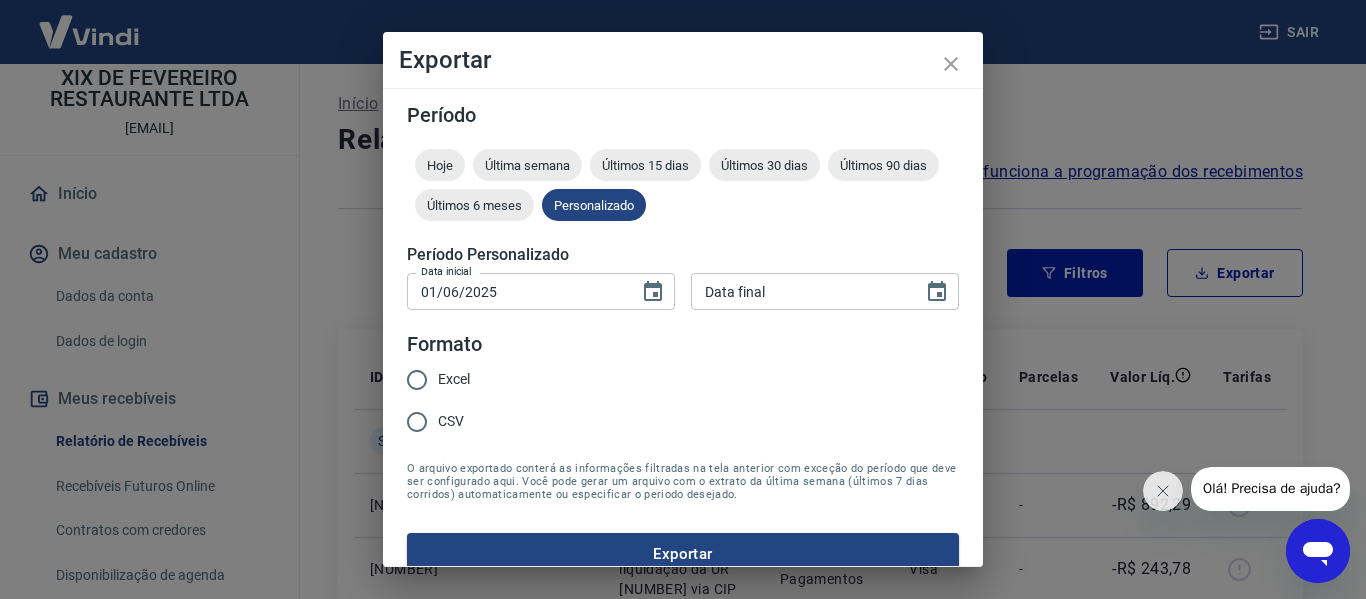 click on "Data final" at bounding box center [825, 291] 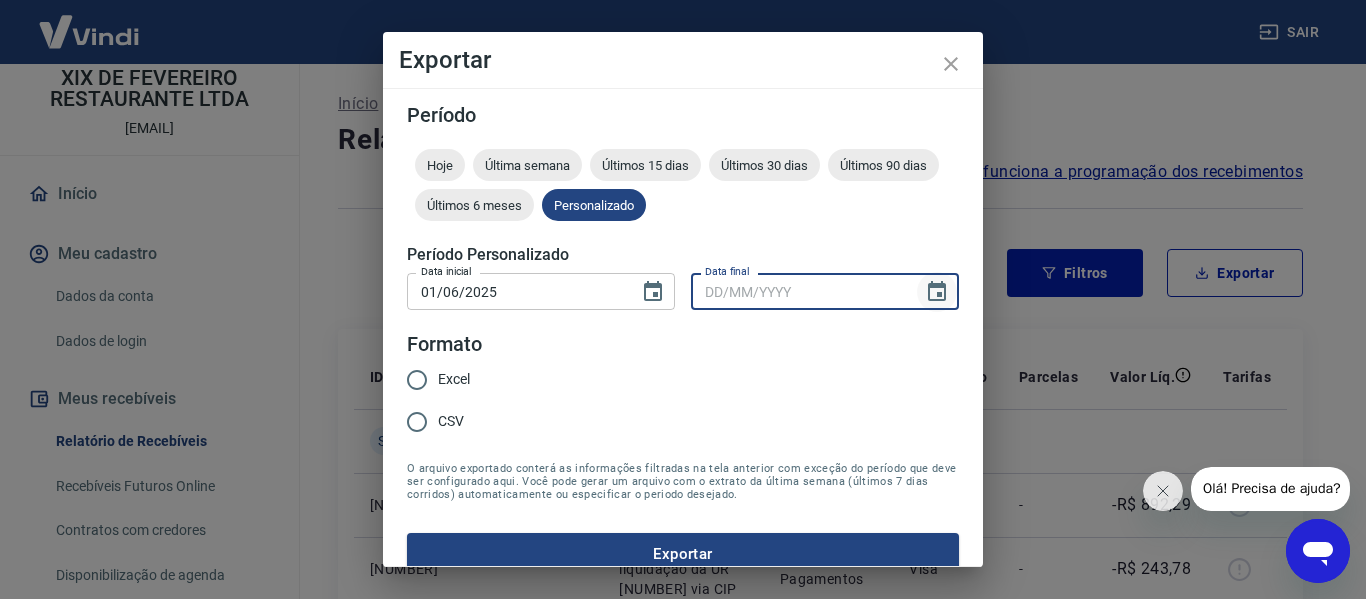 drag, startPoint x: 925, startPoint y: 287, endPoint x: 917, endPoint y: 304, distance: 18.788294 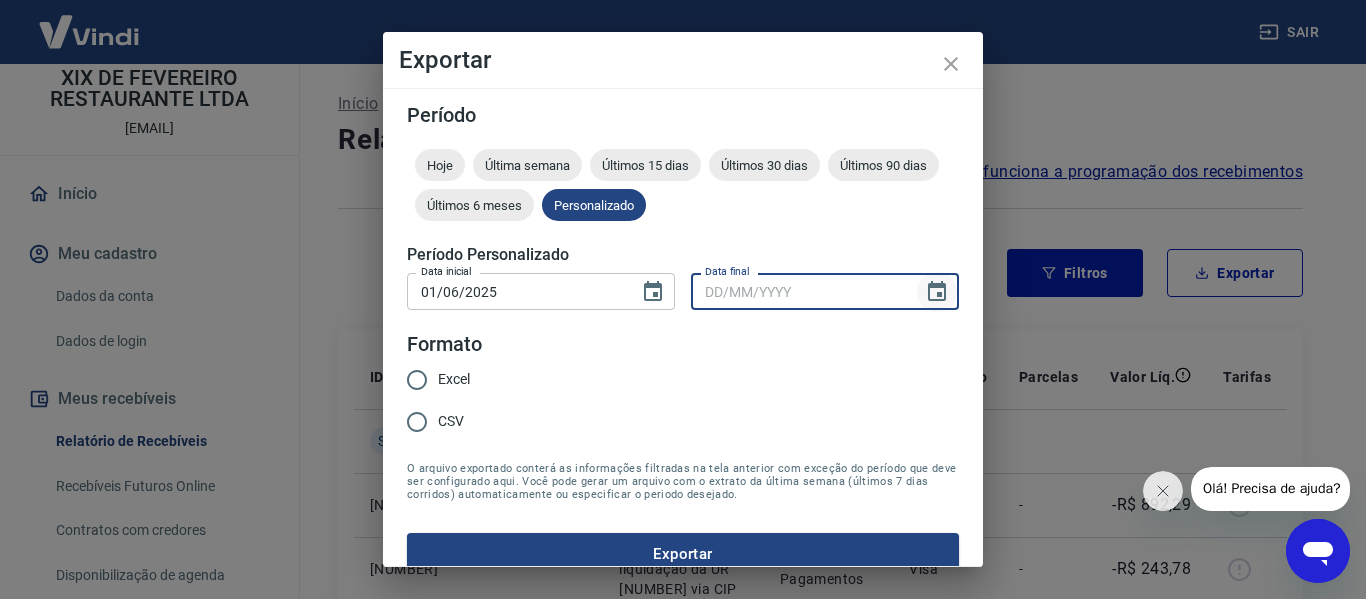 click 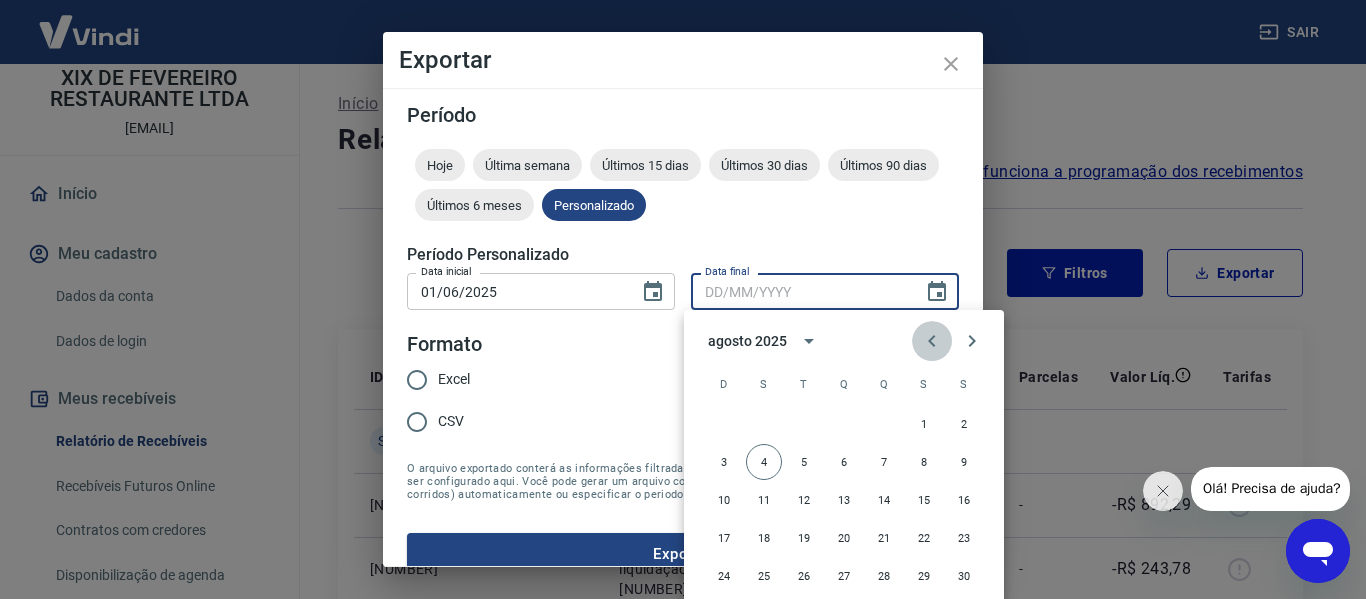 click at bounding box center [932, 341] 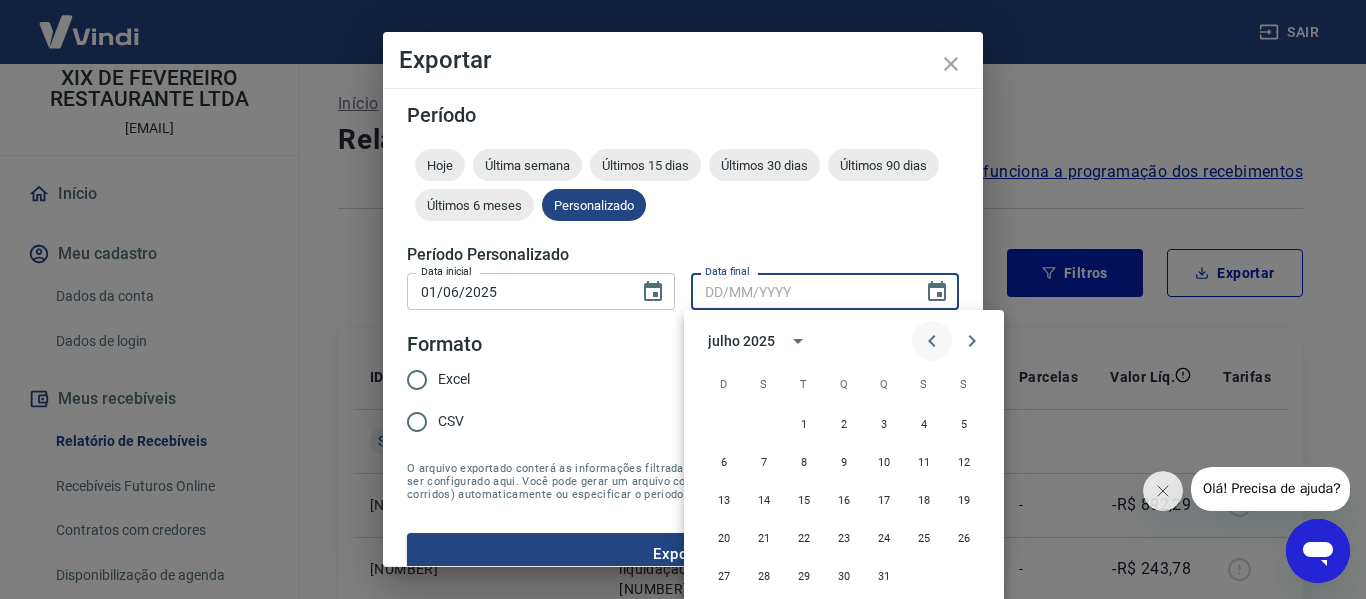 click 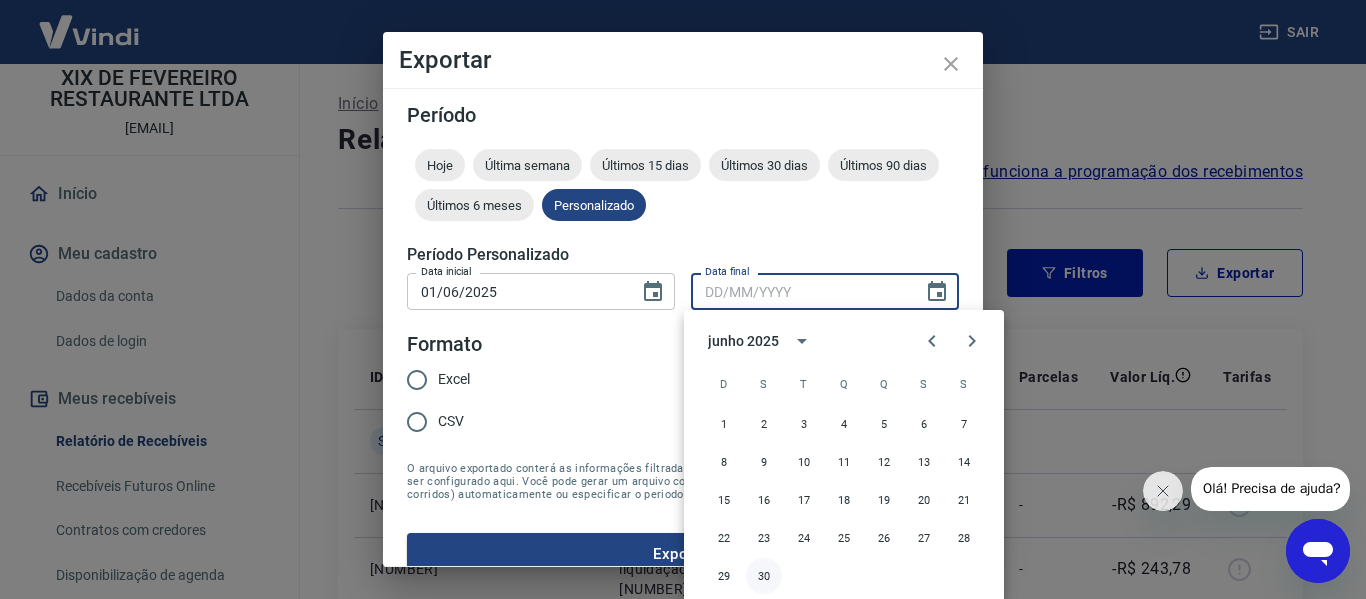 click on "30" at bounding box center [764, 576] 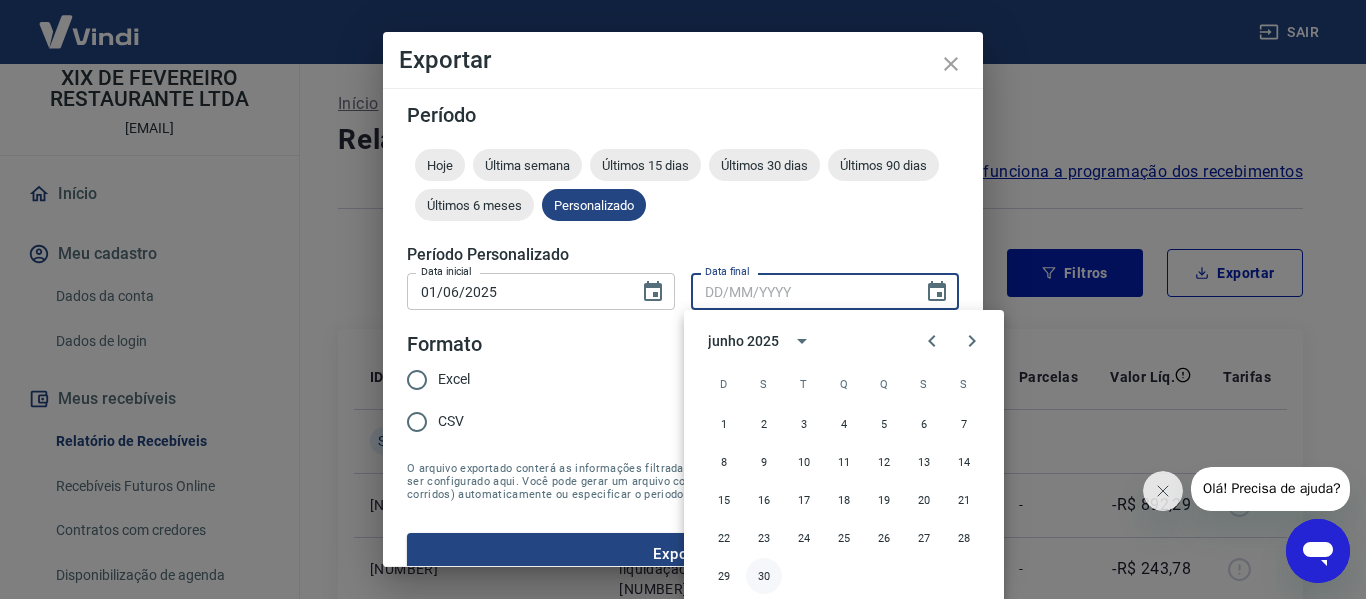 type on "30/06/2025" 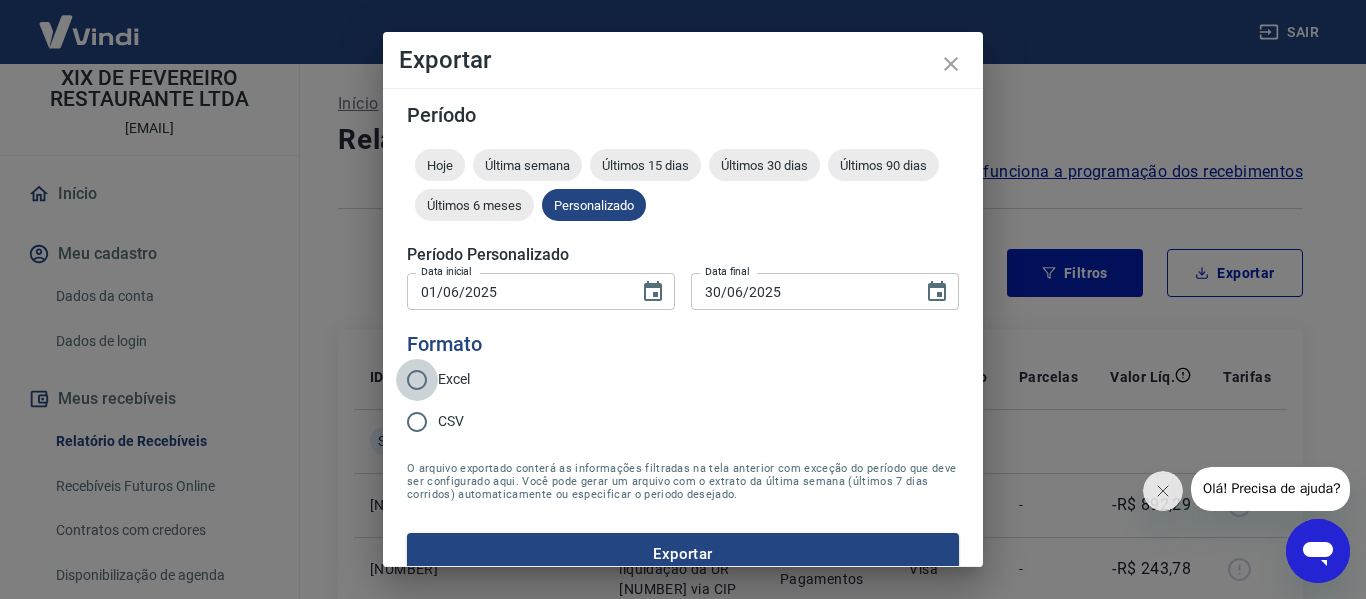 click on "Excel" at bounding box center [417, 380] 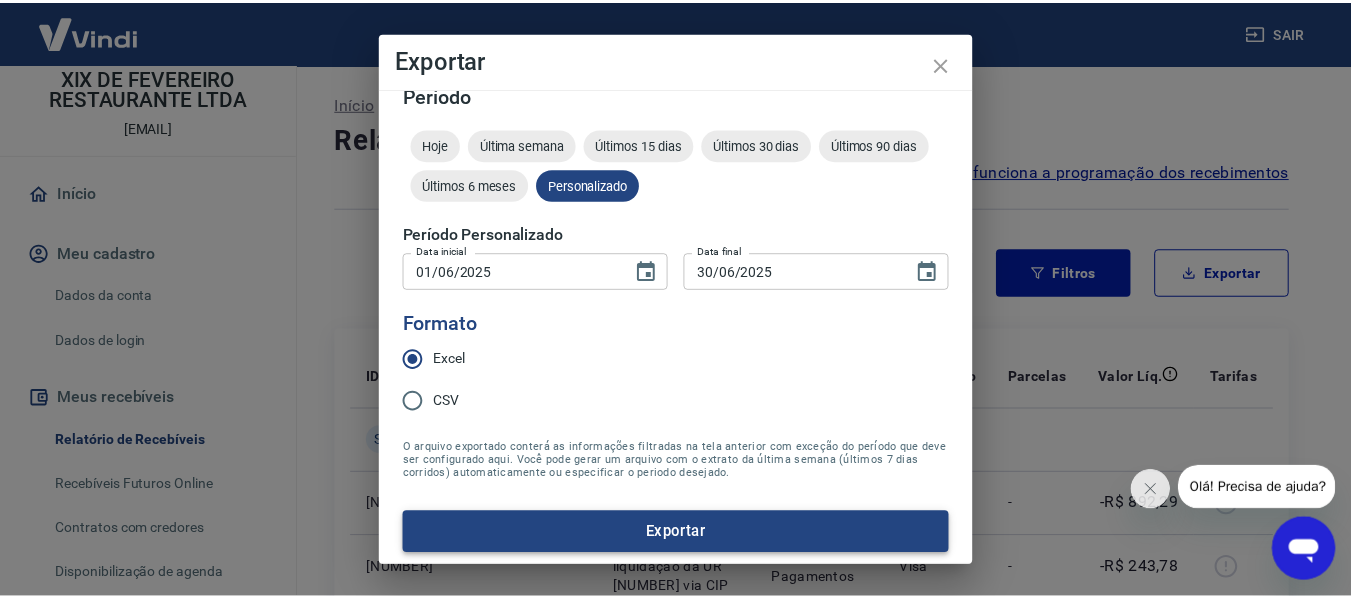 scroll, scrollTop: 25, scrollLeft: 0, axis: vertical 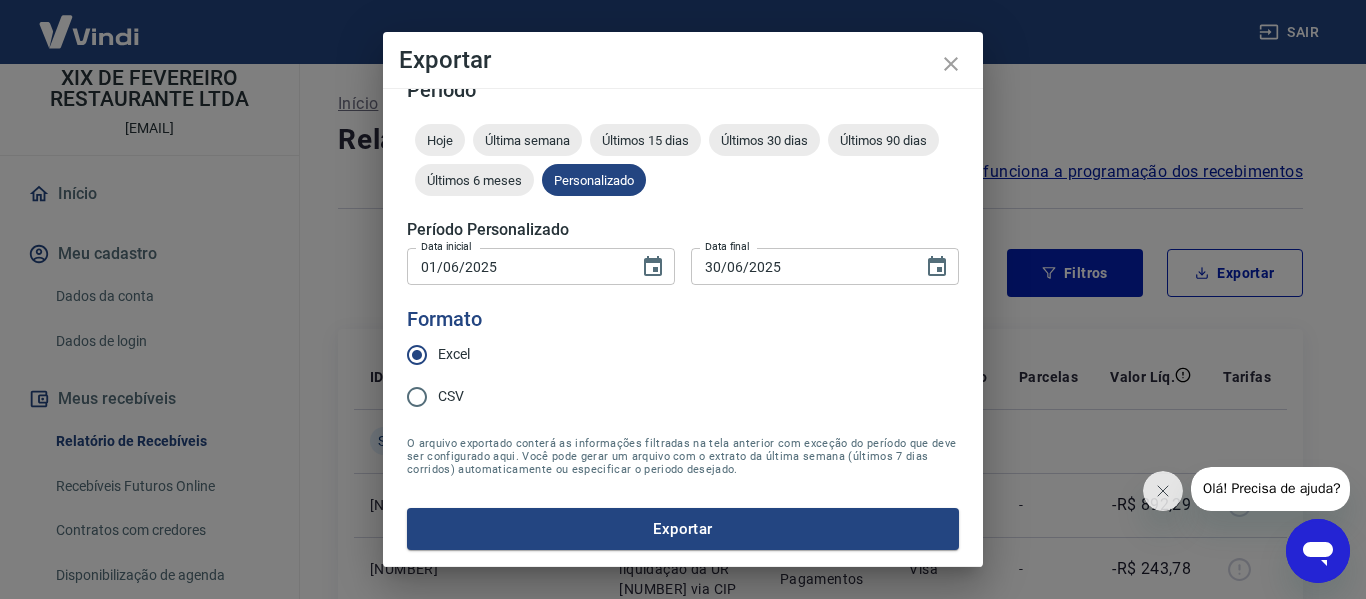click on "Exportar" at bounding box center [683, 529] 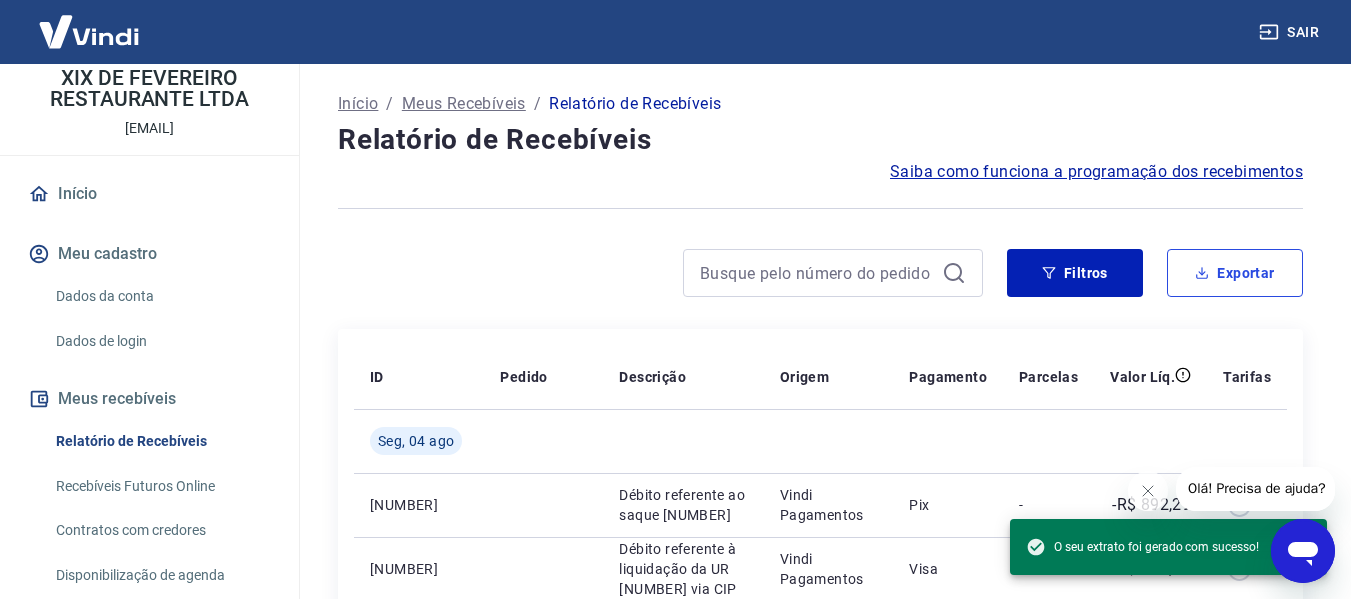 type 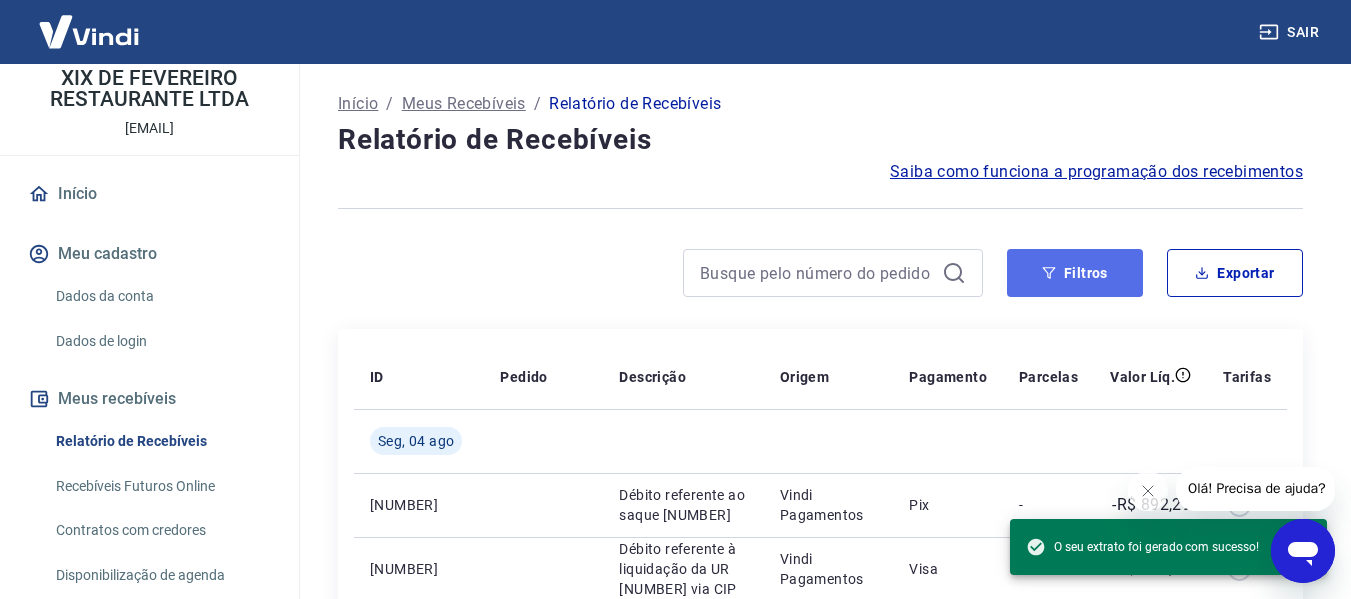 click on "Filtros" at bounding box center (1075, 273) 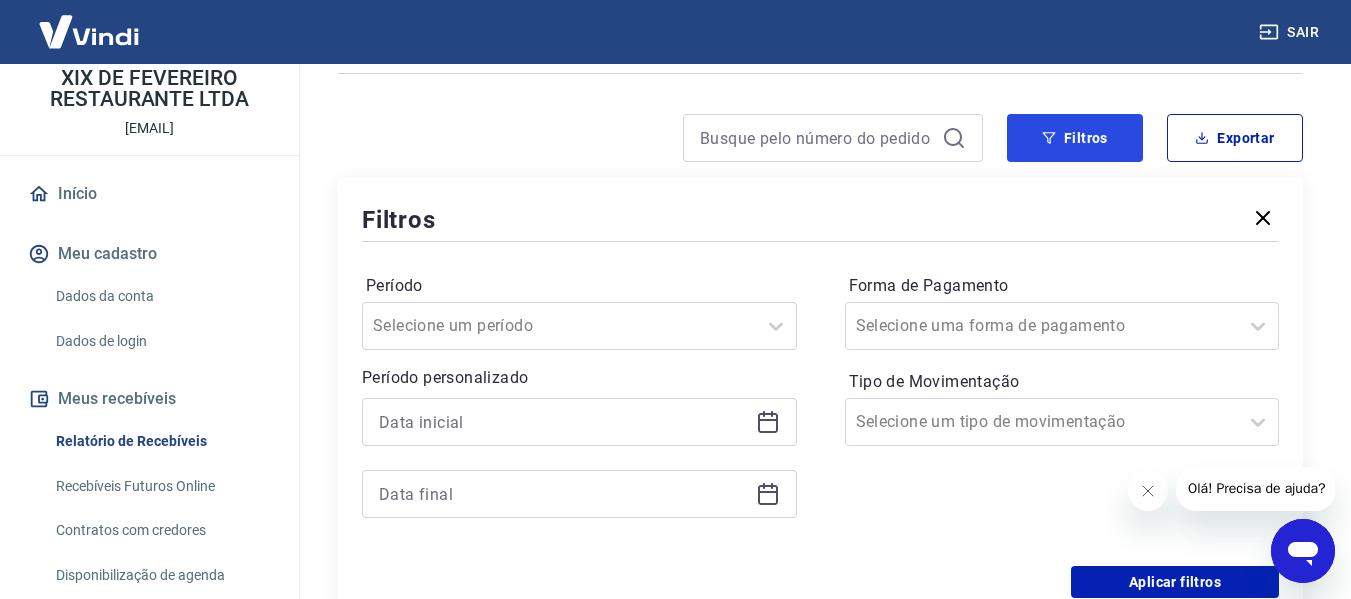 scroll, scrollTop: 100, scrollLeft: 0, axis: vertical 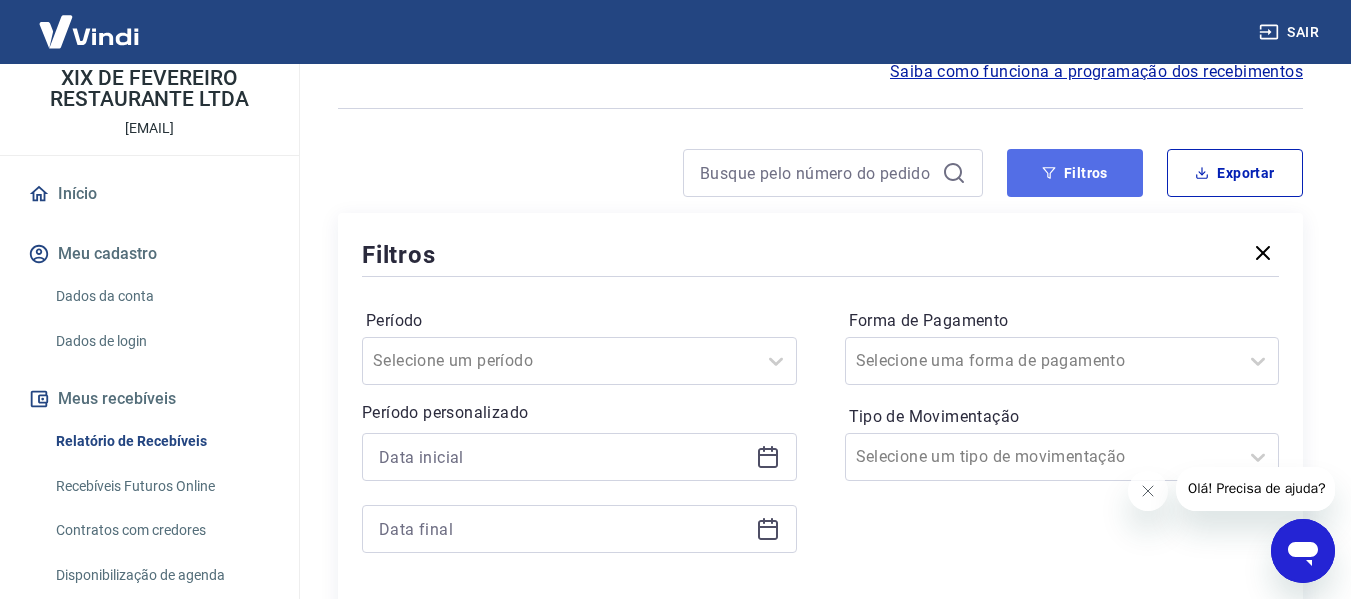 click on "Filtros" at bounding box center [1075, 173] 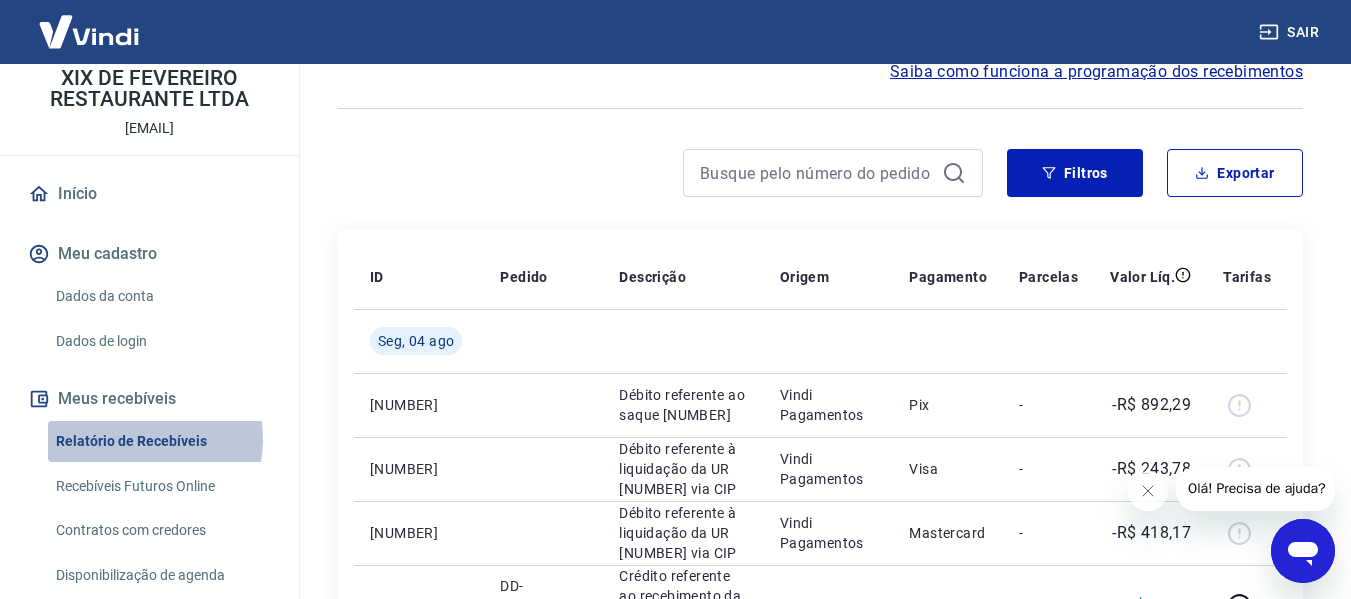 click on "Relatório de Recebíveis" at bounding box center [161, 441] 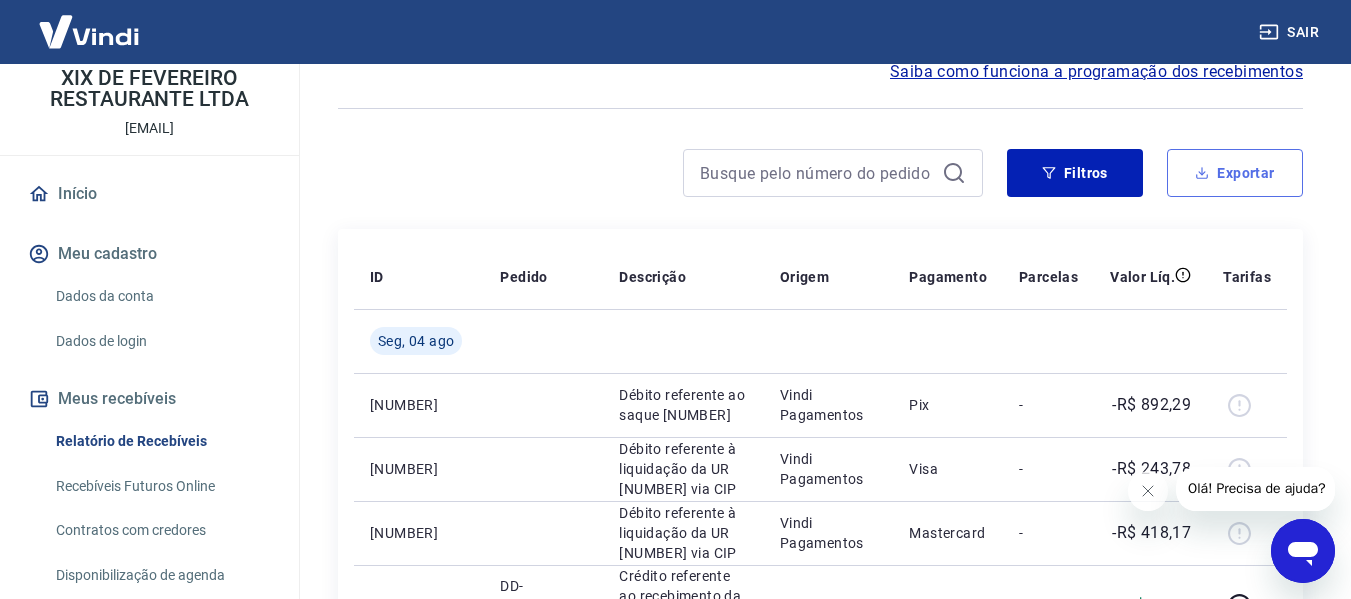 click on "Exportar" at bounding box center (1235, 173) 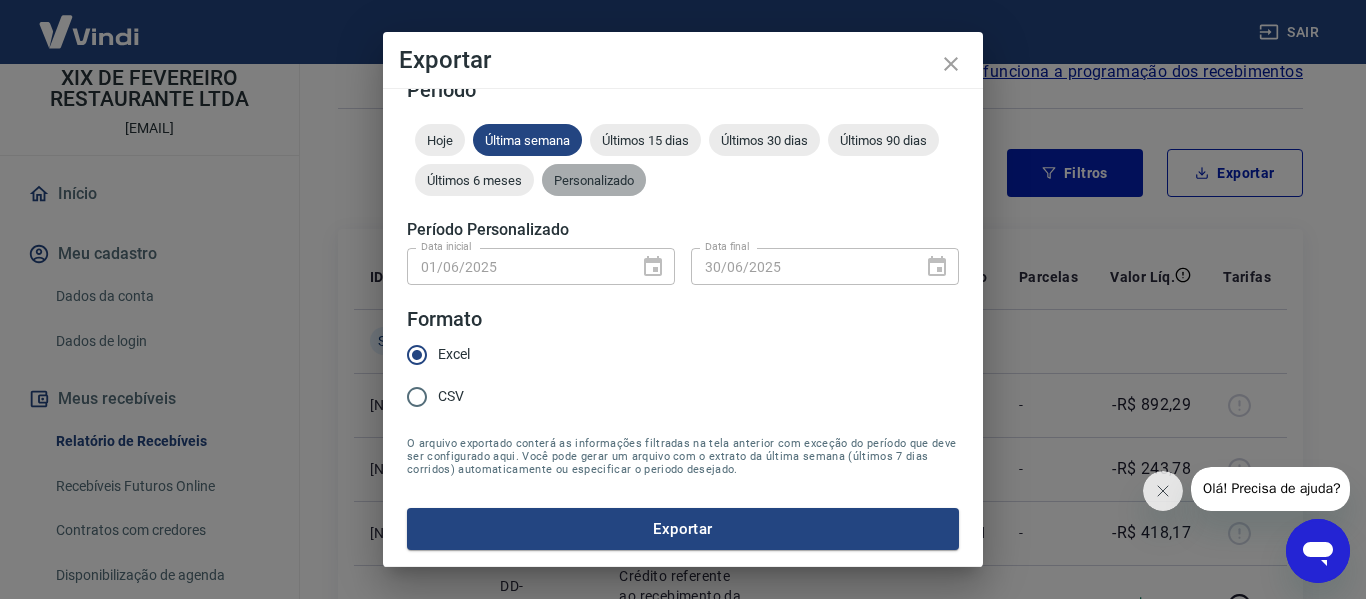 click on "Personalizado" at bounding box center [594, 180] 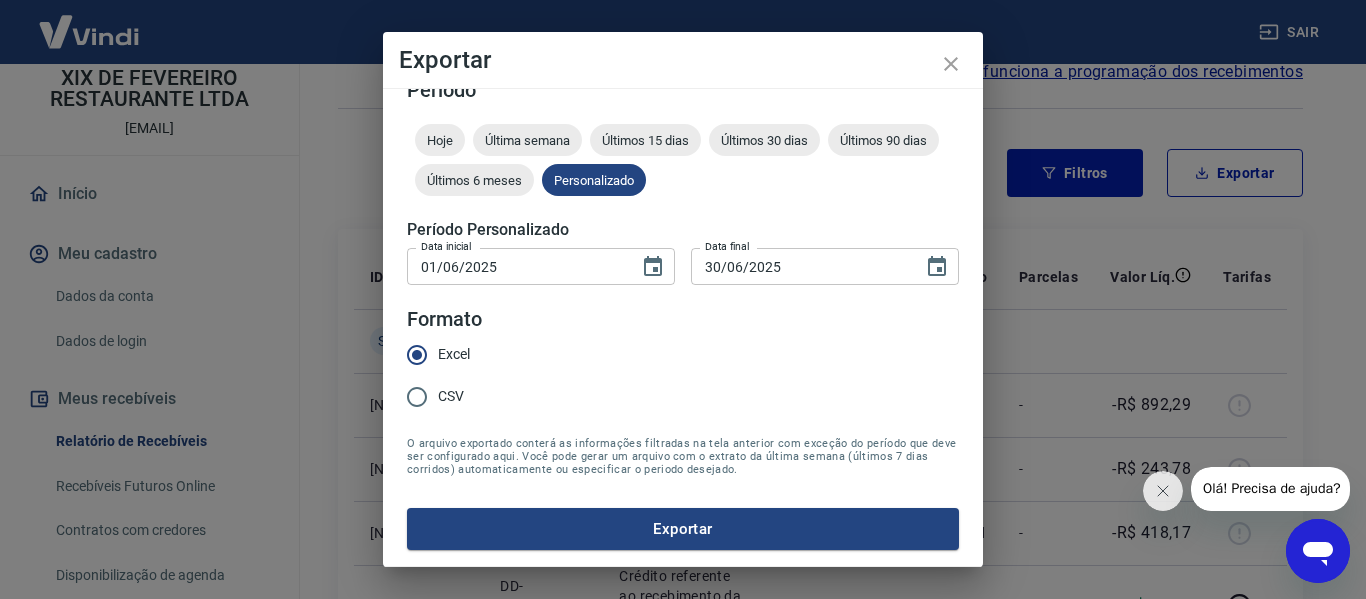 click on "Data inicial [DATE] Data inicial Data final [DATE] Data final" at bounding box center [683, 264] 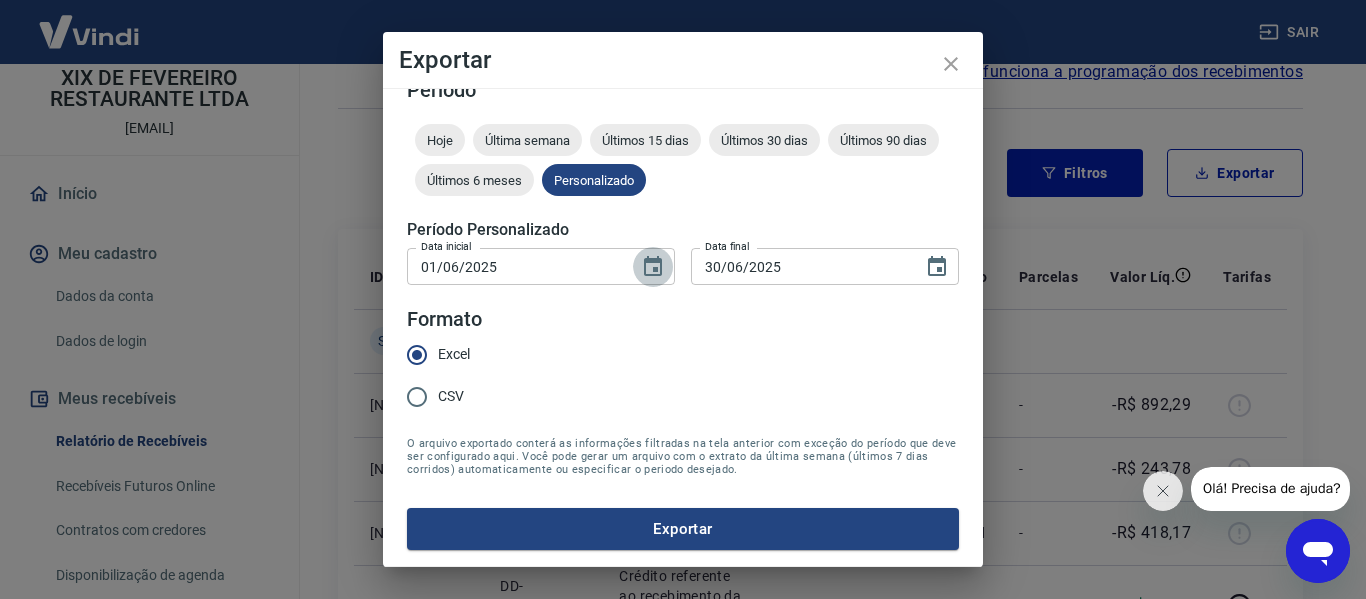 click 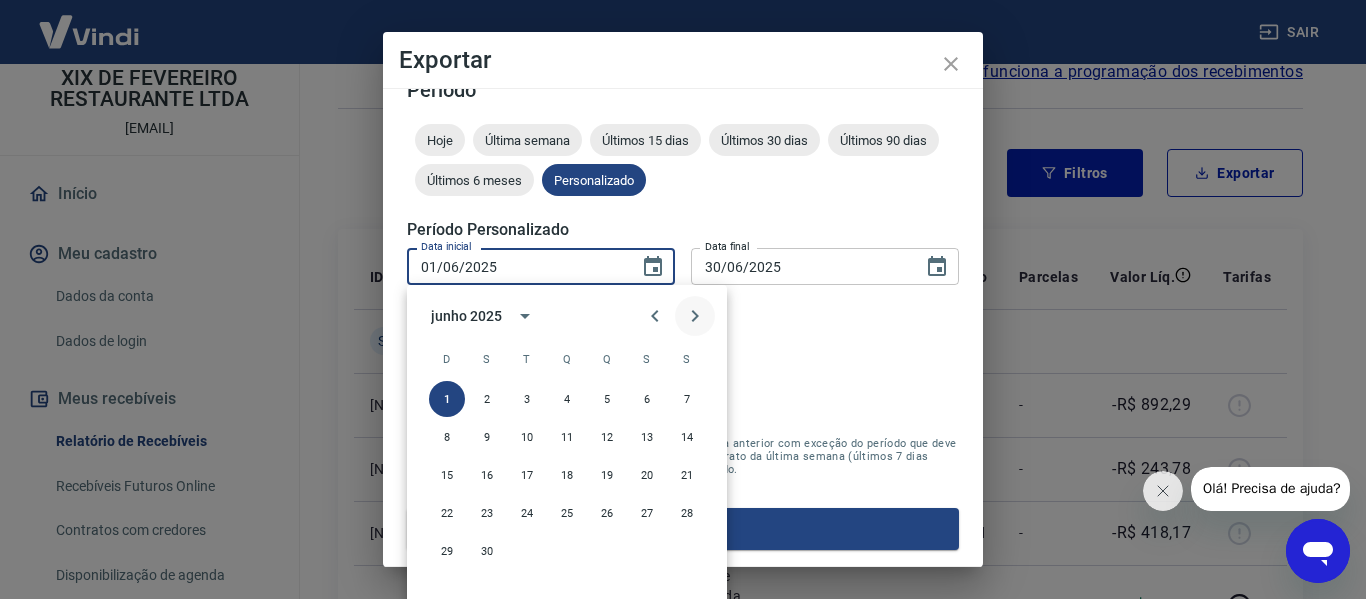 click 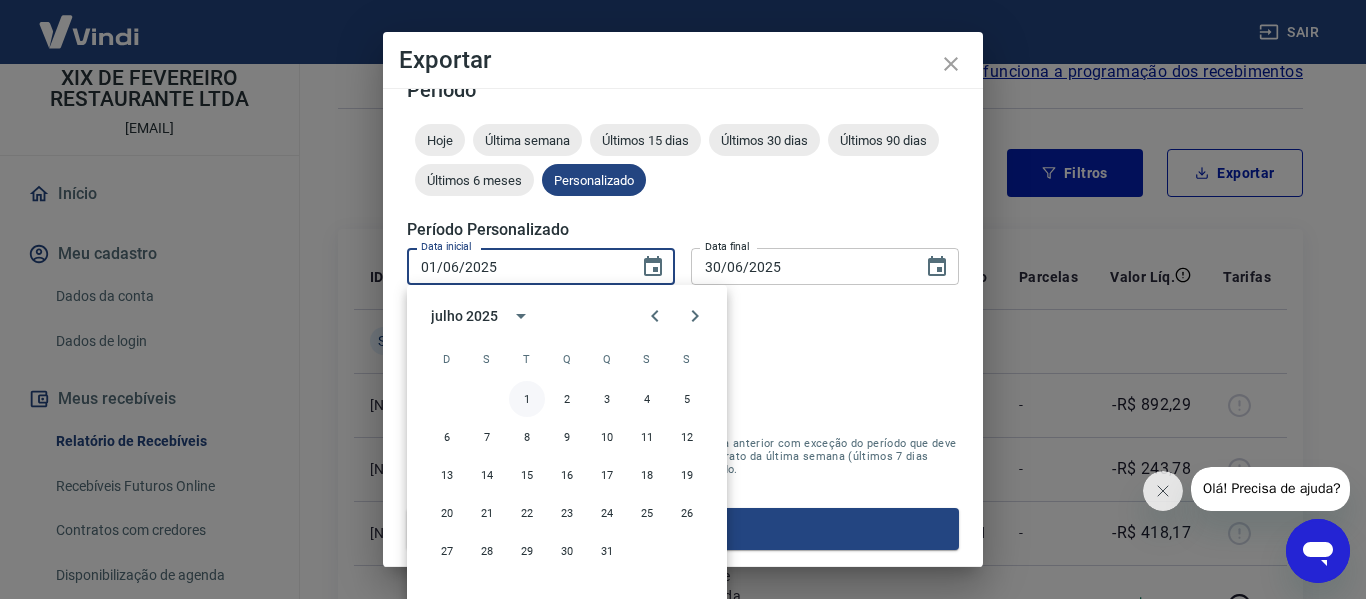 click on "1" at bounding box center (527, 399) 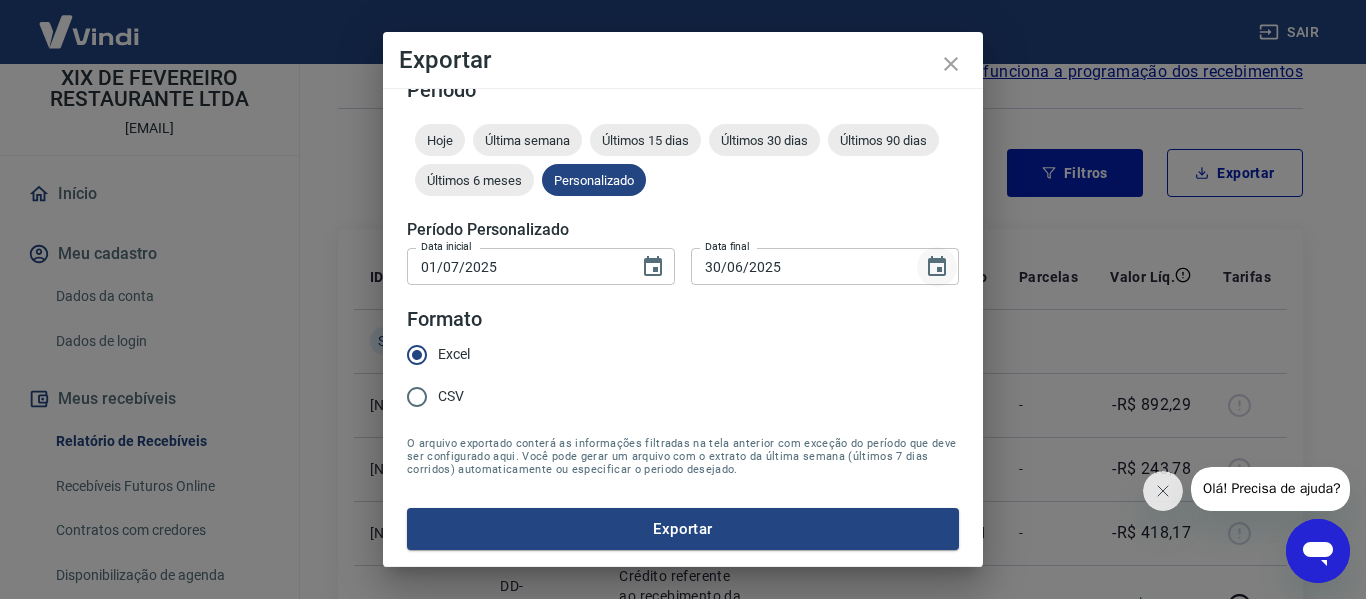 click 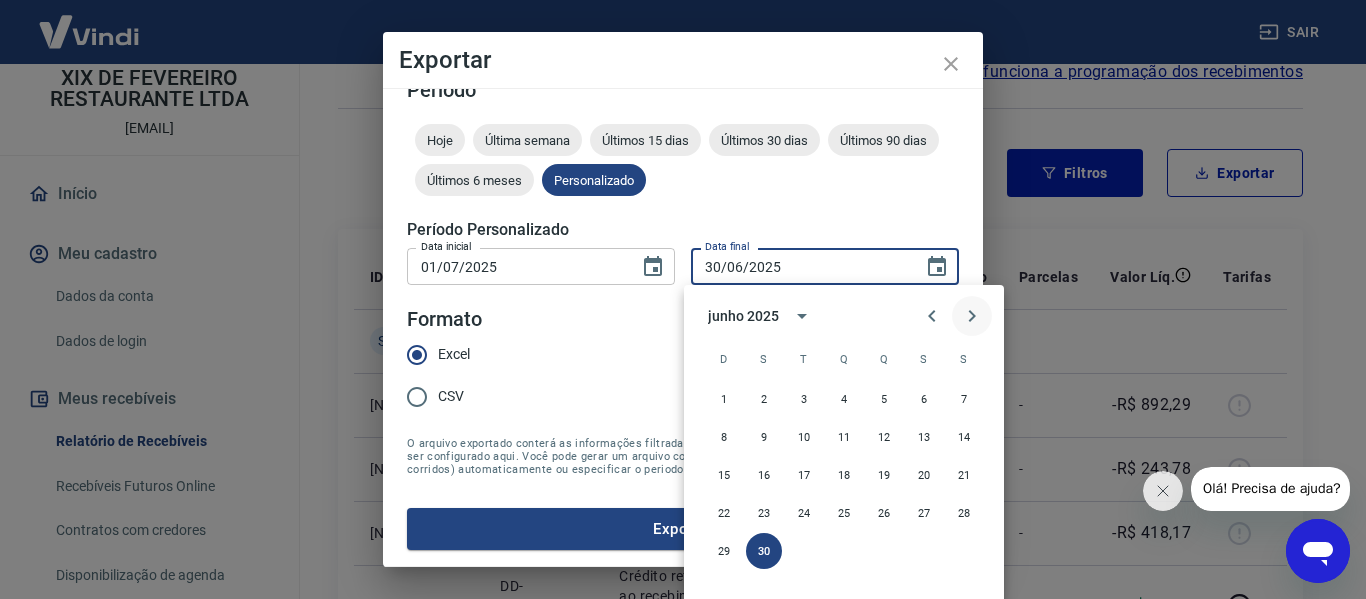 click 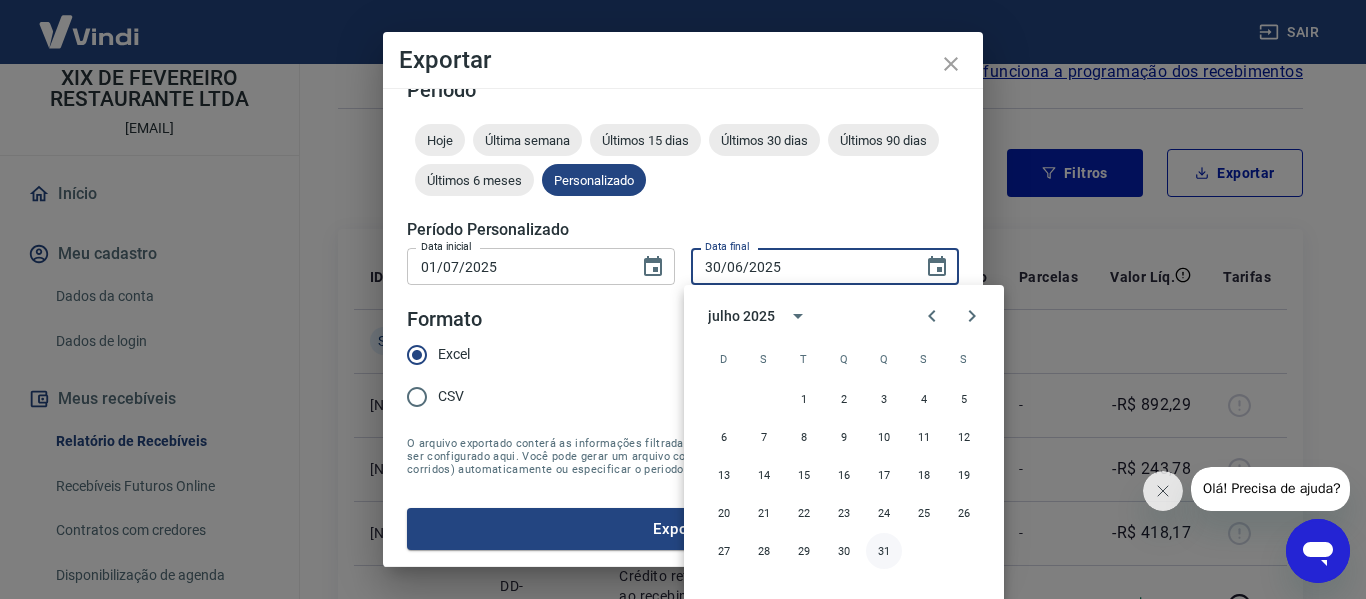 click on "31" at bounding box center (884, 551) 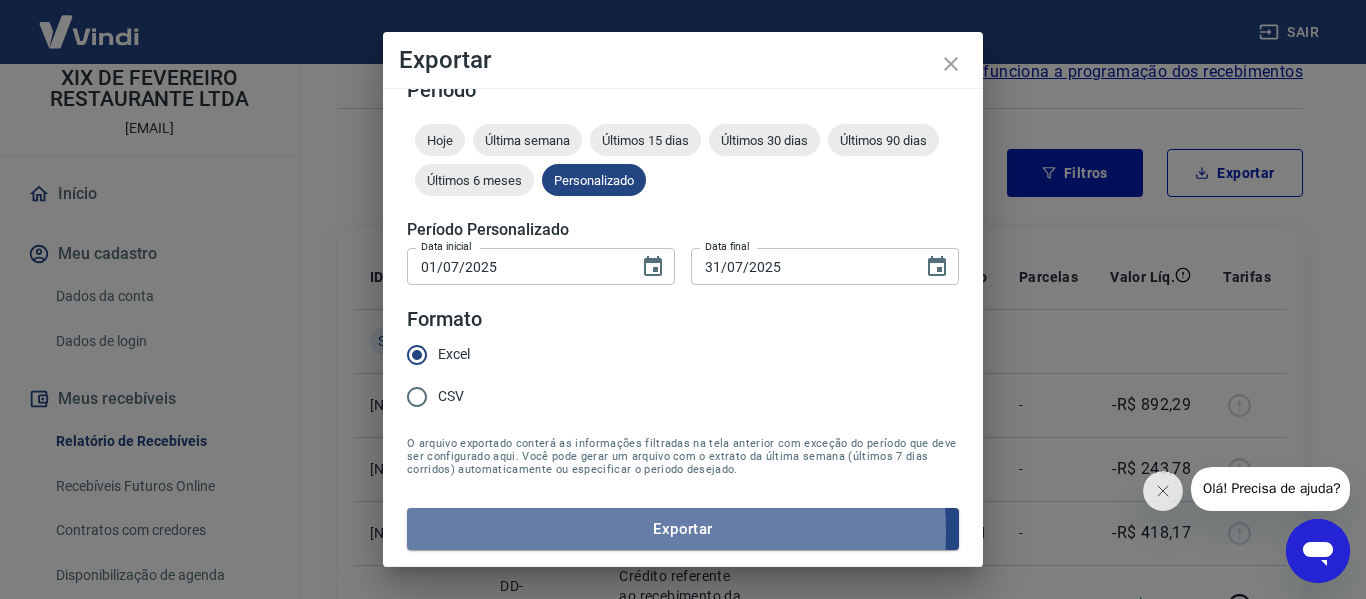 click on "Exportar" at bounding box center (683, 529) 